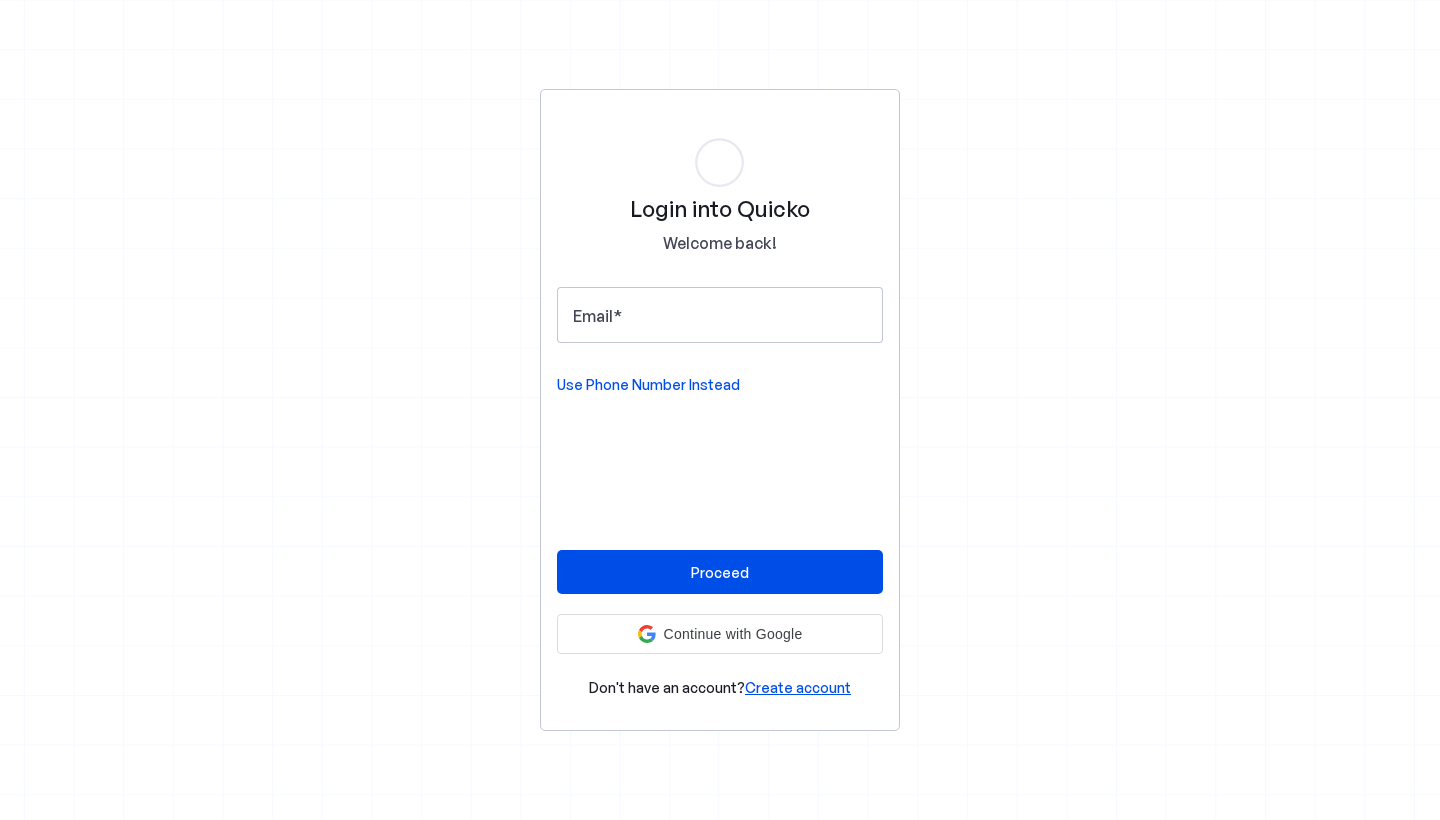 scroll, scrollTop: 0, scrollLeft: 0, axis: both 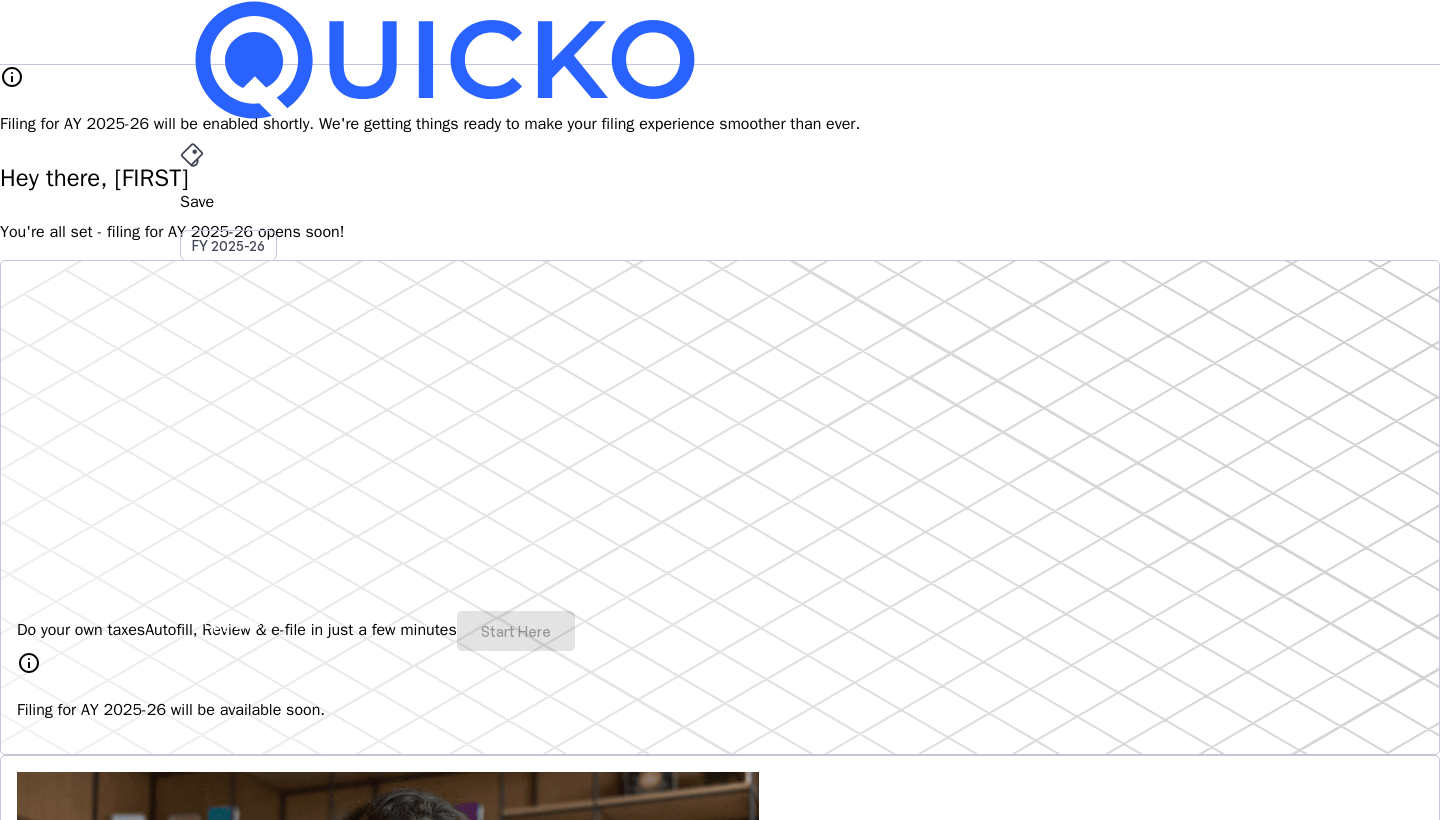 click on "Upgrade" at bounding box center (232, 623) 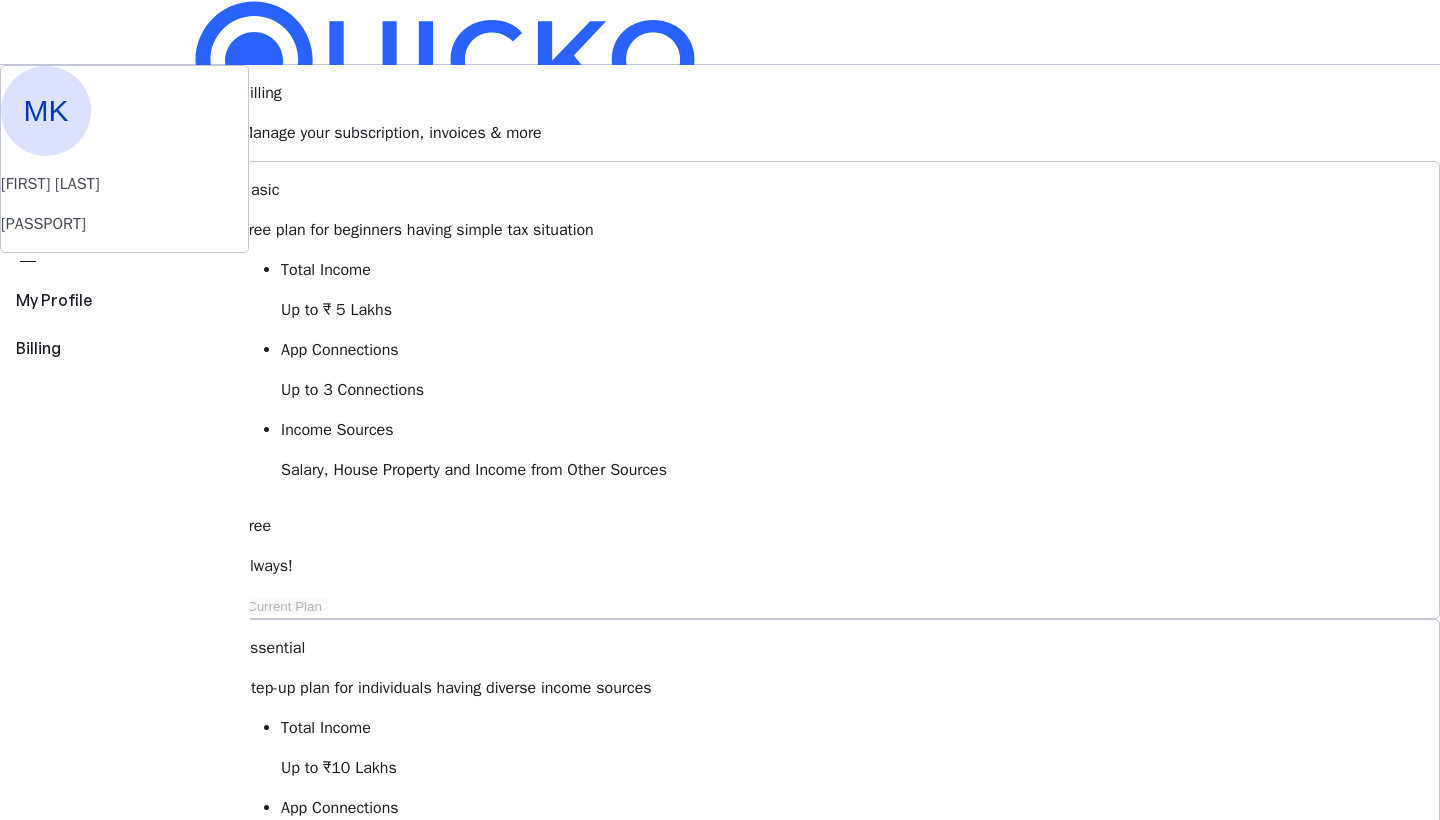 click on "Save" at bounding box center (720, 202) 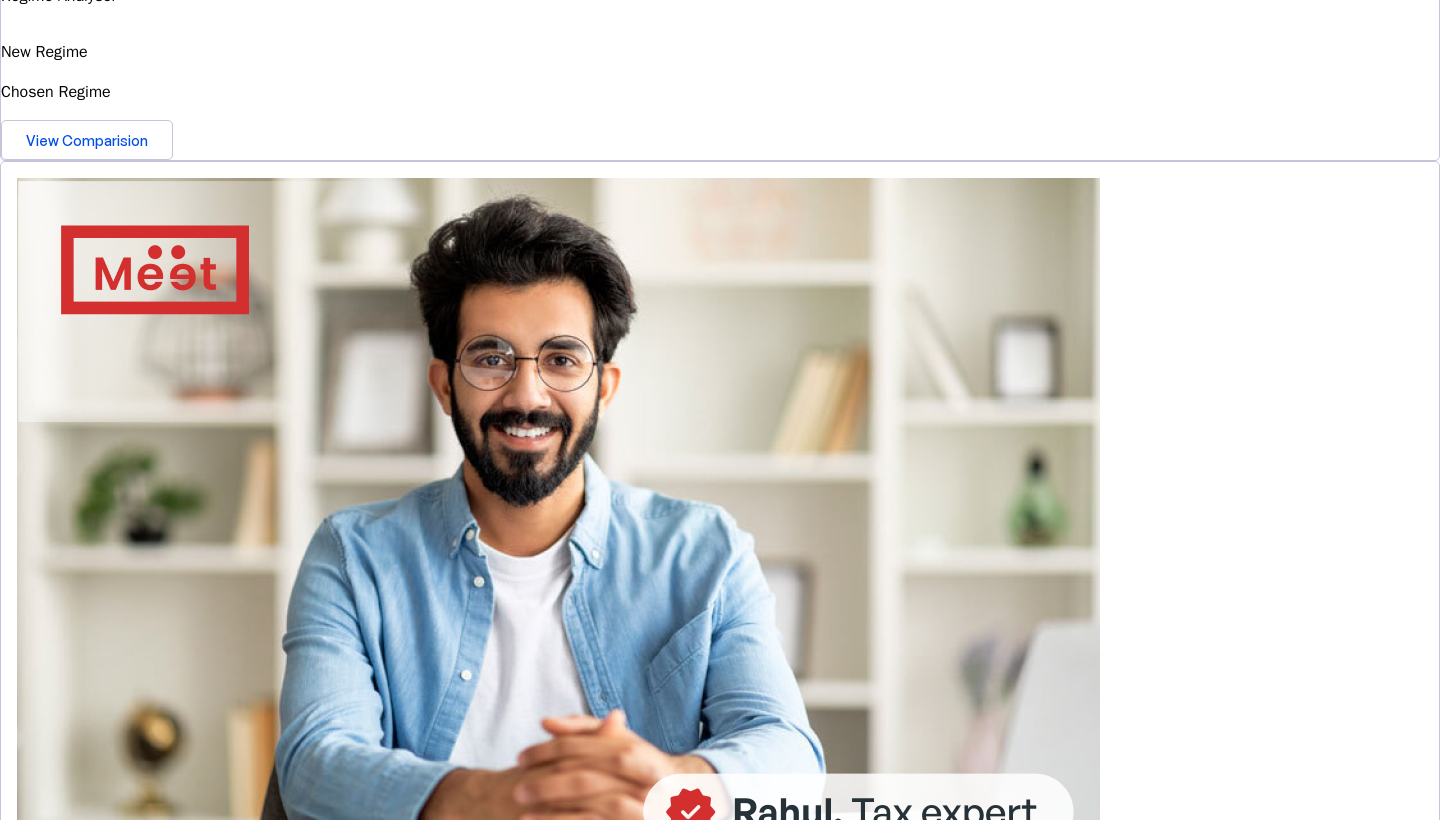 scroll, scrollTop: 745, scrollLeft: 0, axis: vertical 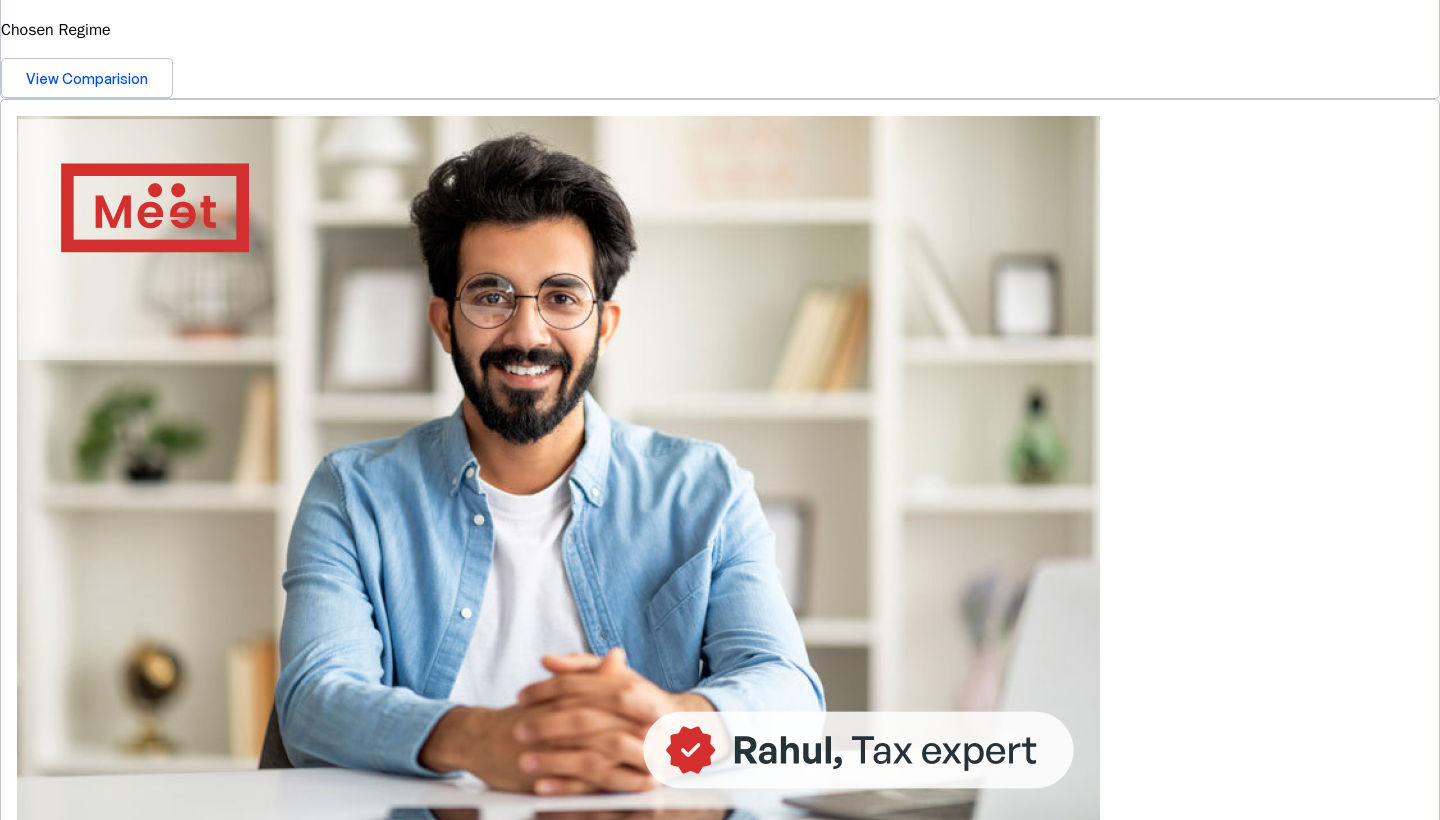 click on "Regime Analyser New Regime Chosen Regime View Comparision  4.8/5 | 1400 reviews  We do your taxes Expert will prepare, review & e-file your tax return, making sure nothing gets missed.  Get in touch  Documents Tax Computation Summary A brief summary of how we arrived at your final taxability based on your financial situation download" at bounding box center (720, 583) 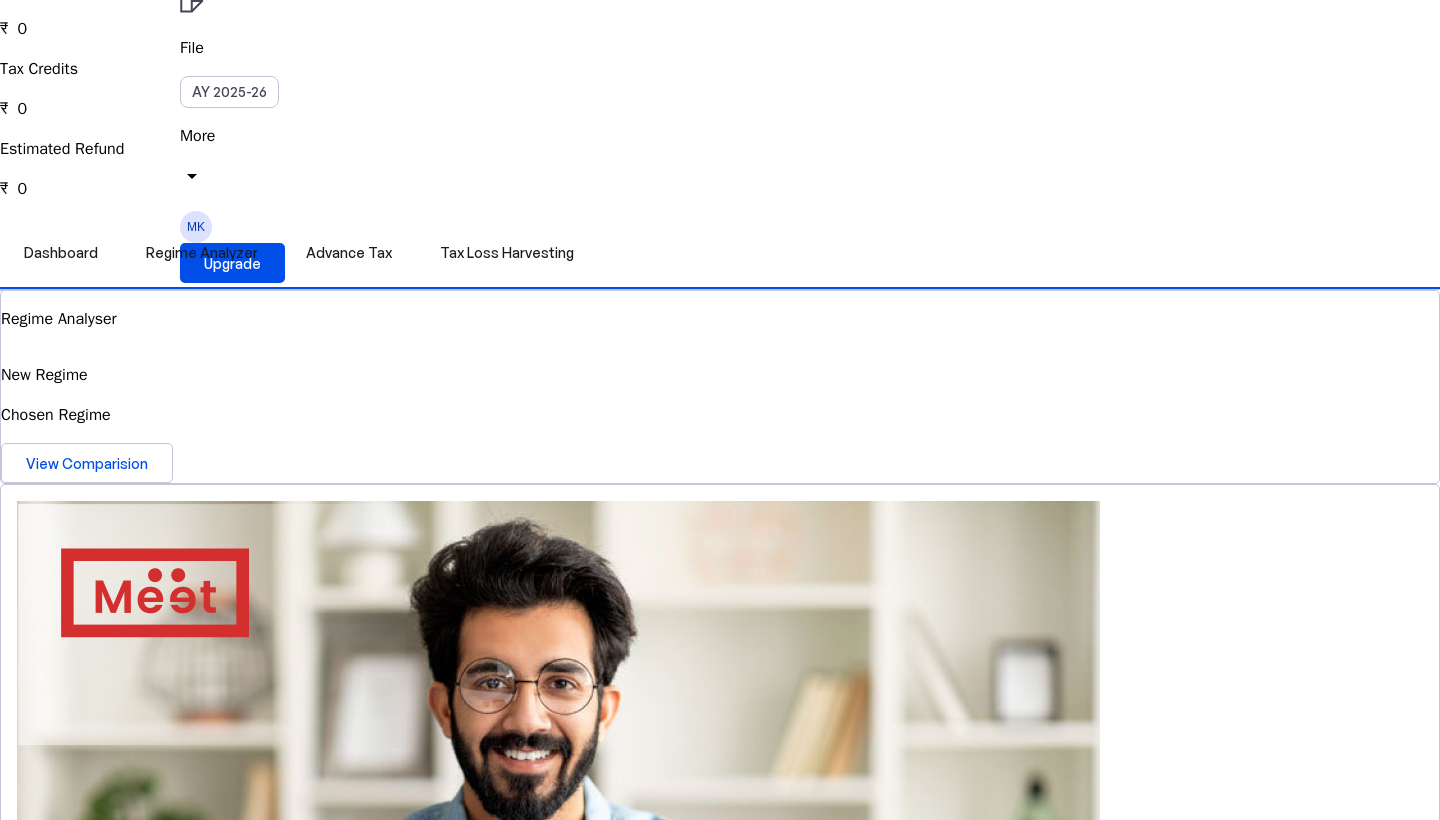 scroll, scrollTop: 405, scrollLeft: 0, axis: vertical 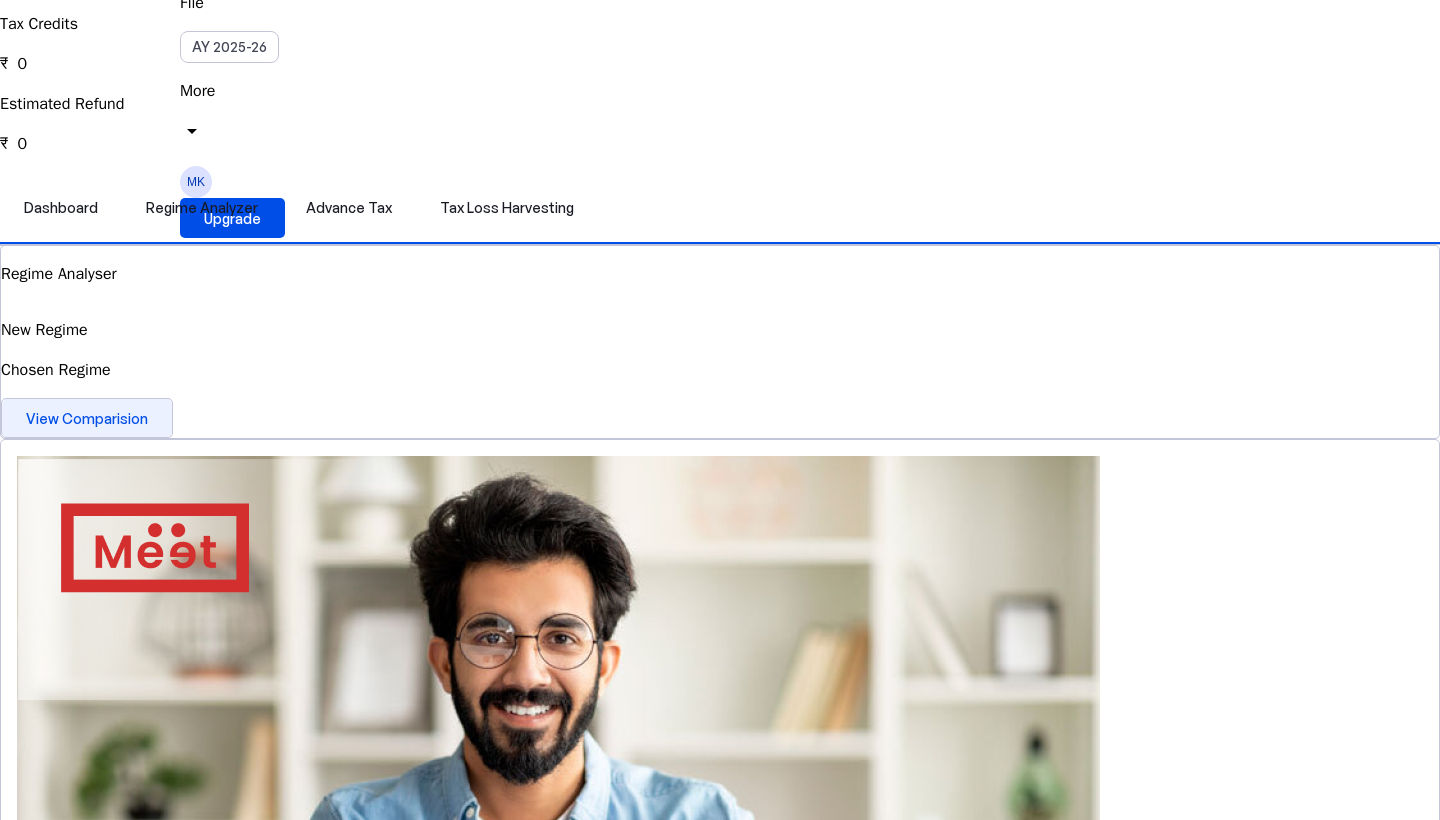 click on "View Comparision" at bounding box center [87, 418] 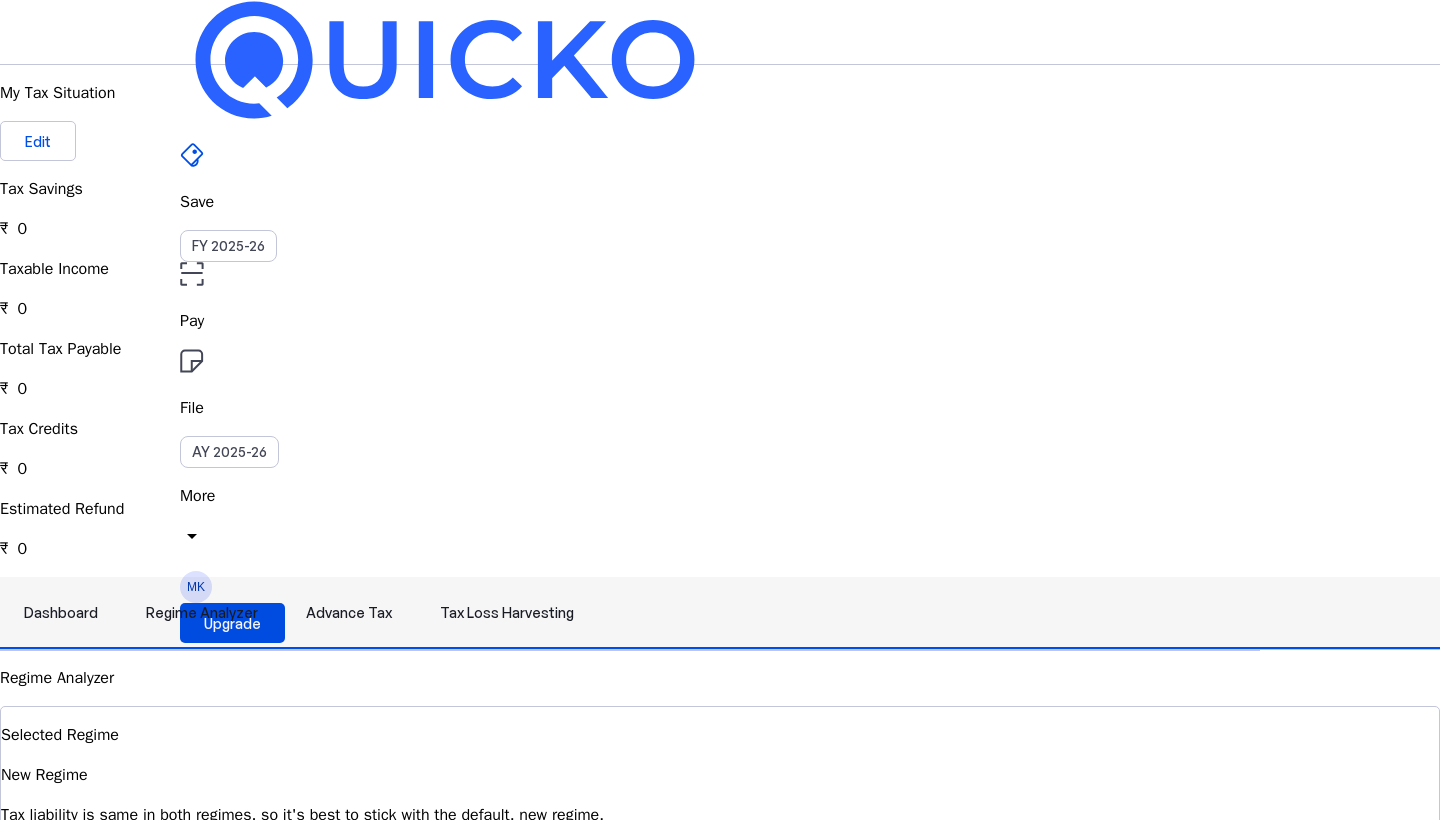 scroll, scrollTop: 0, scrollLeft: 0, axis: both 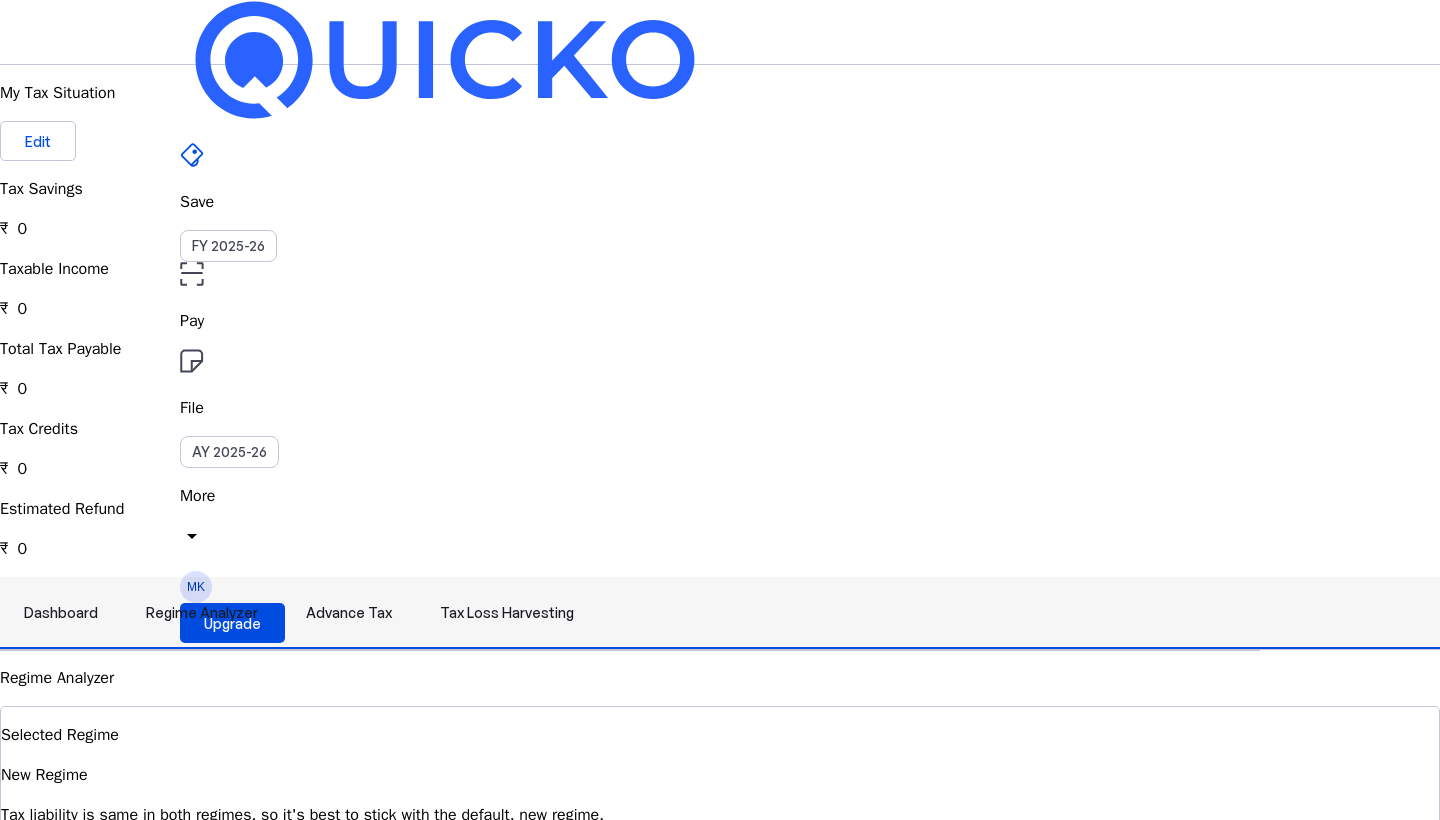 click on "Advance Tax" at bounding box center [349, 613] 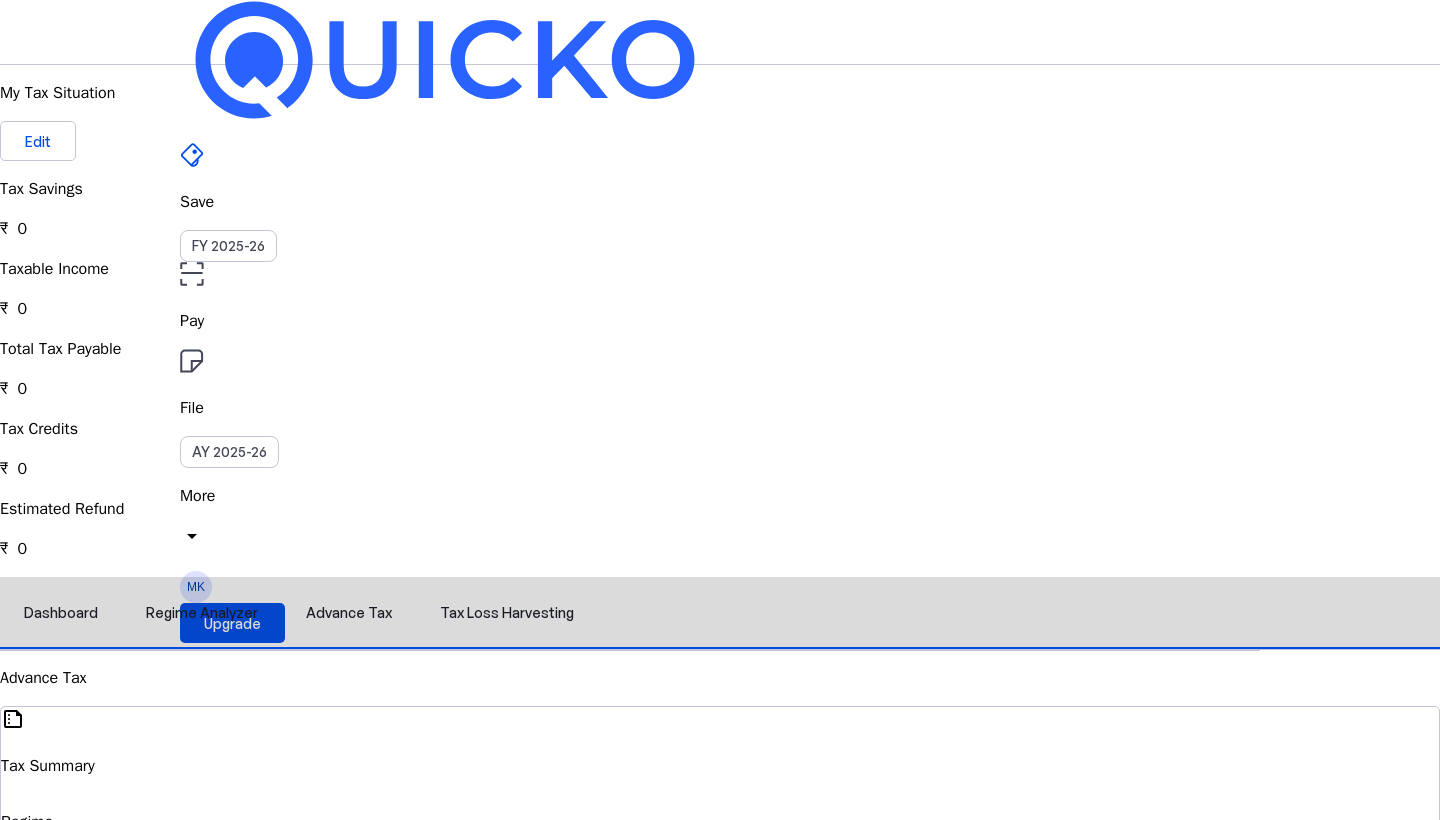 scroll, scrollTop: 0, scrollLeft: 0, axis: both 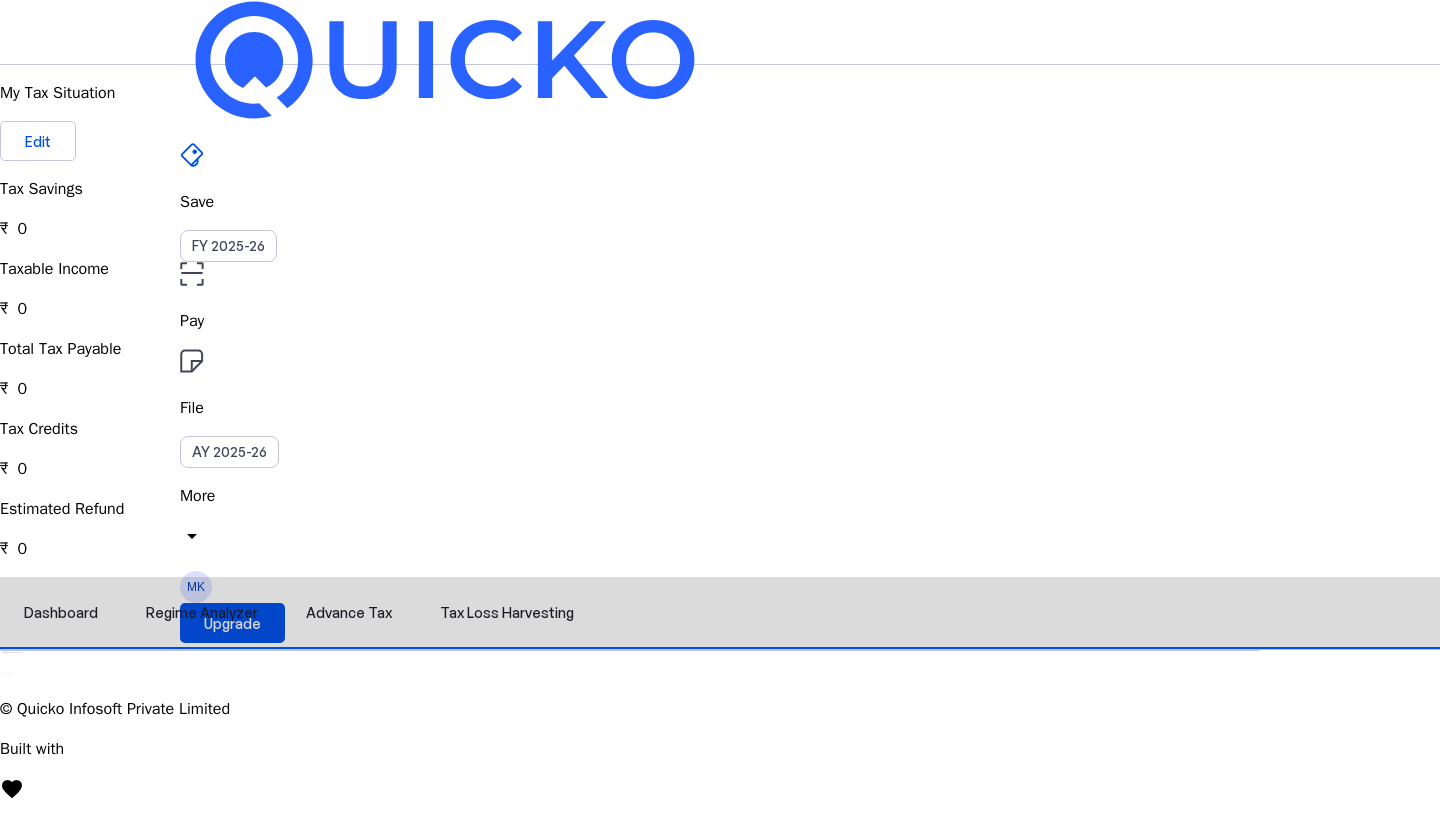click on "Advance Tax" at bounding box center (349, 613) 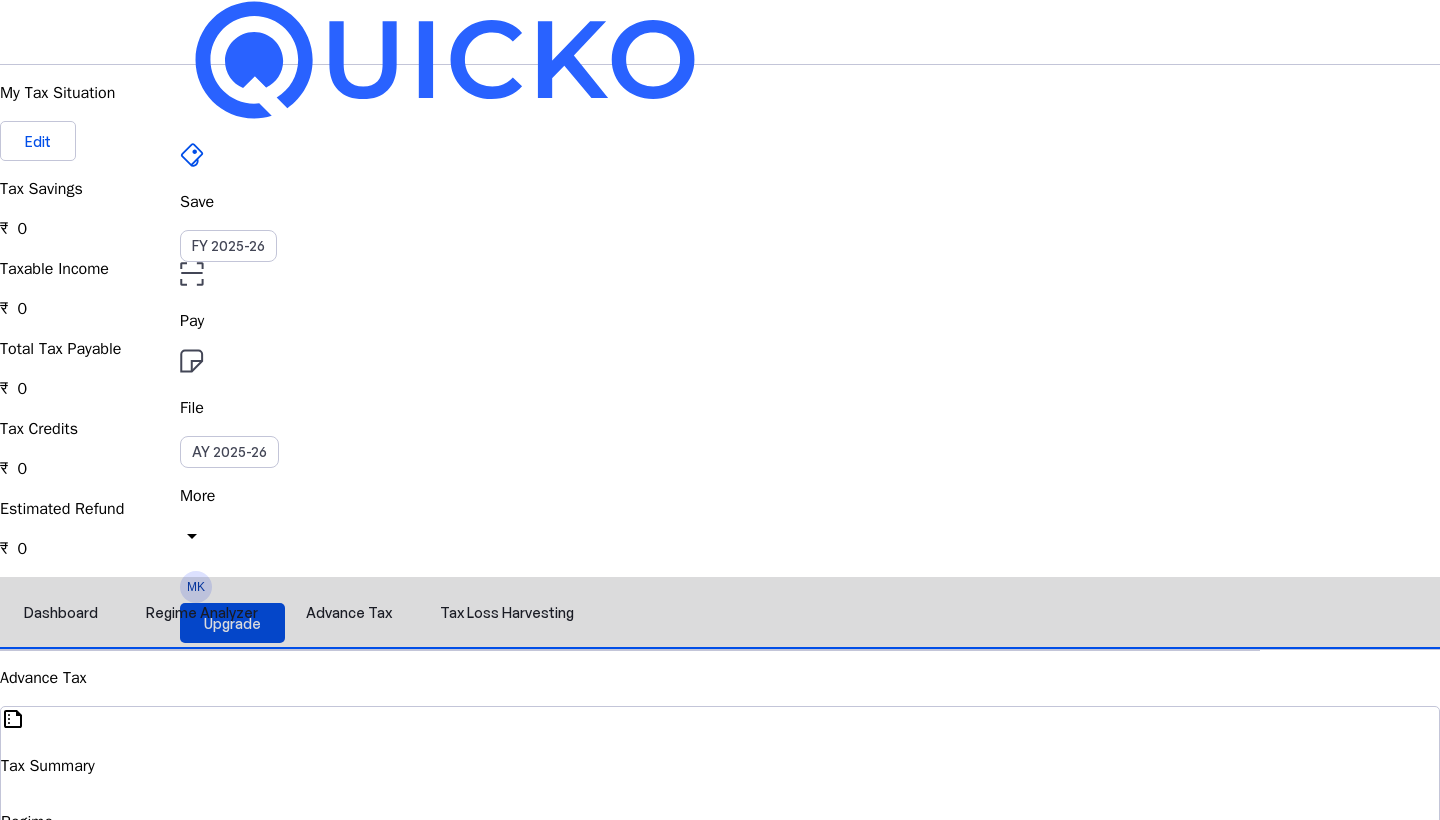click on "Regime Analyzer" at bounding box center (202, 613) 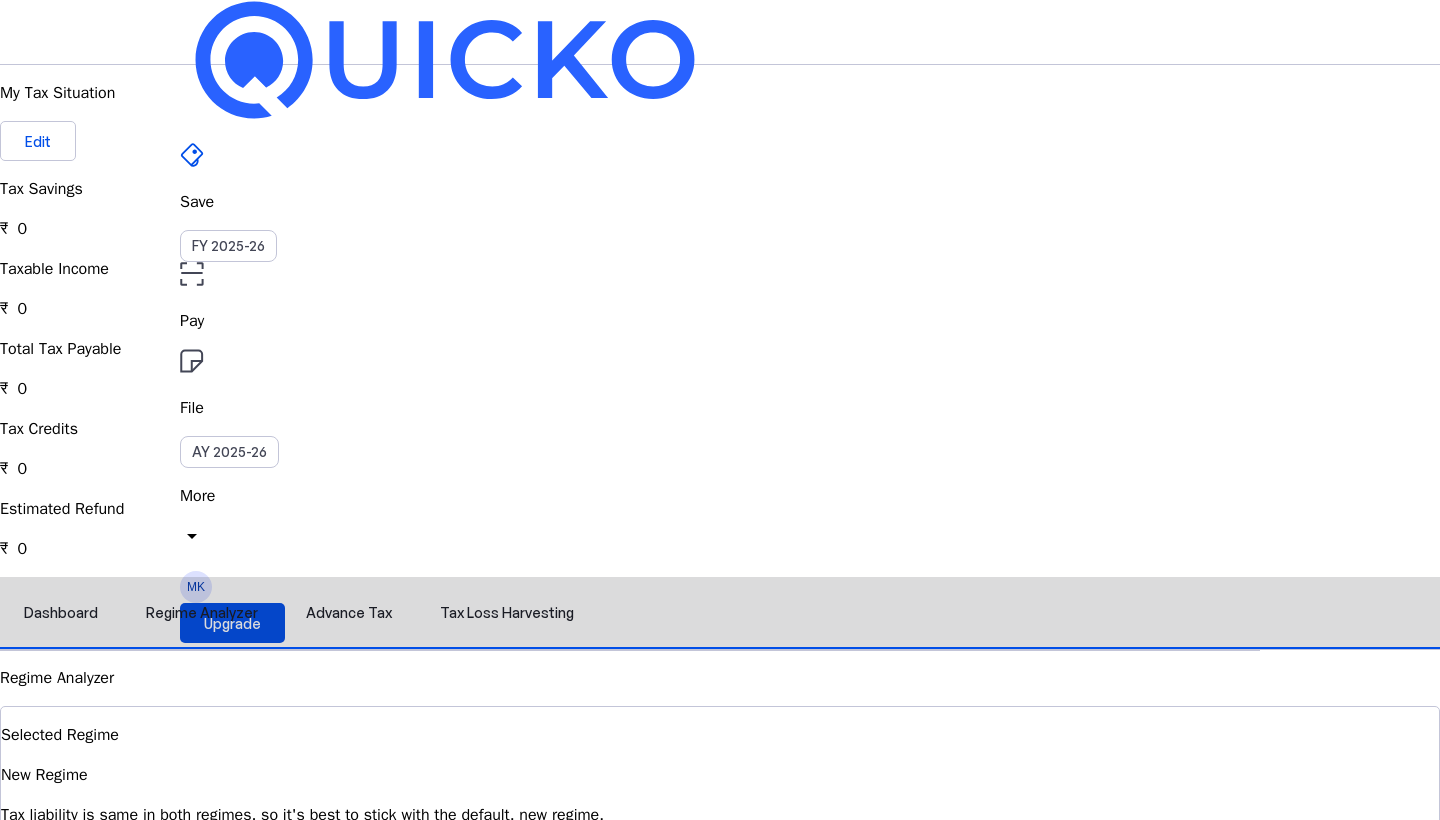 click on "Dashboard" at bounding box center [61, 613] 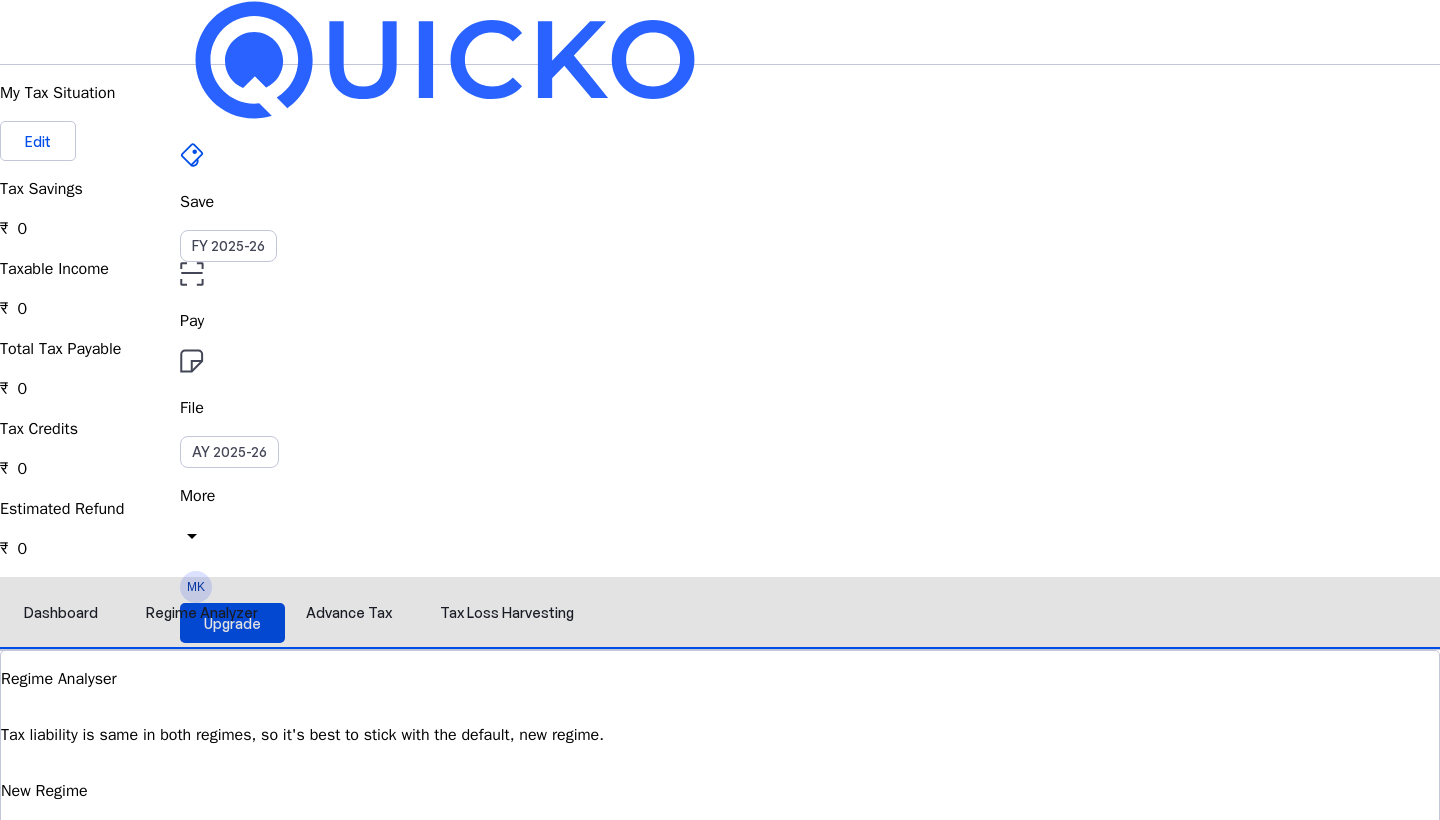 scroll, scrollTop: 0, scrollLeft: 0, axis: both 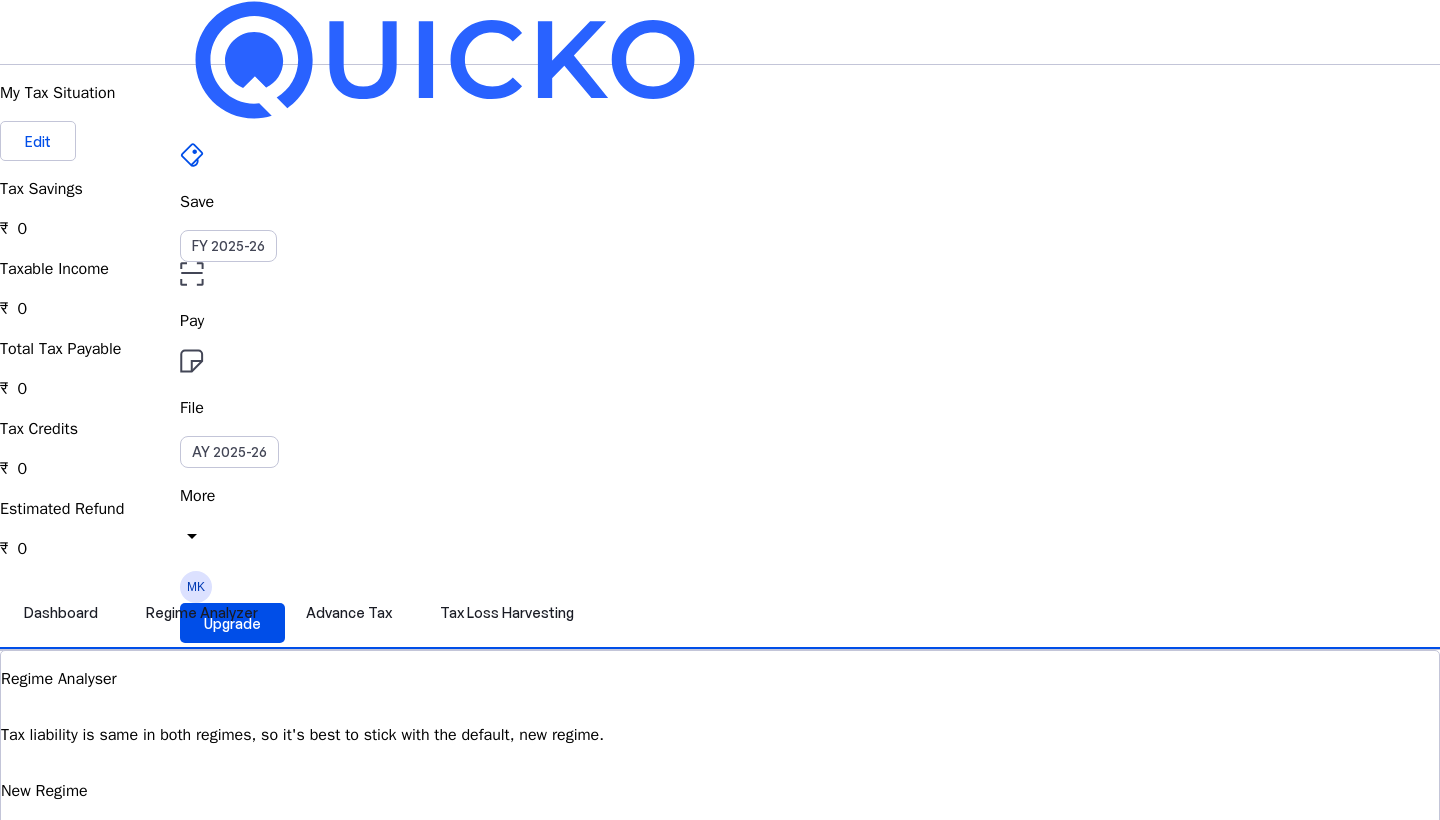 click on "Tax Documents" at bounding box center (90, 3980) 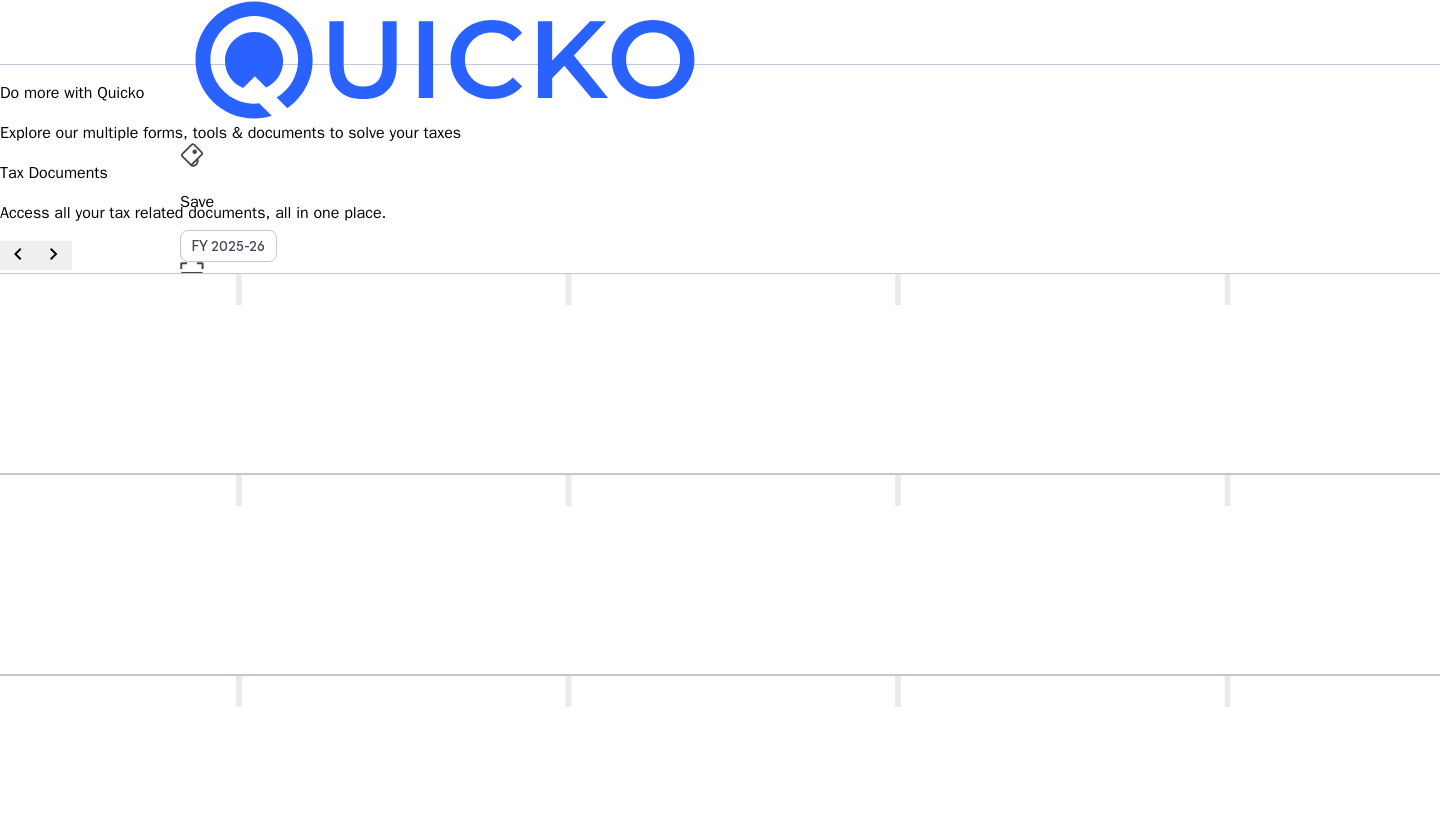 scroll, scrollTop: 0, scrollLeft: 0, axis: both 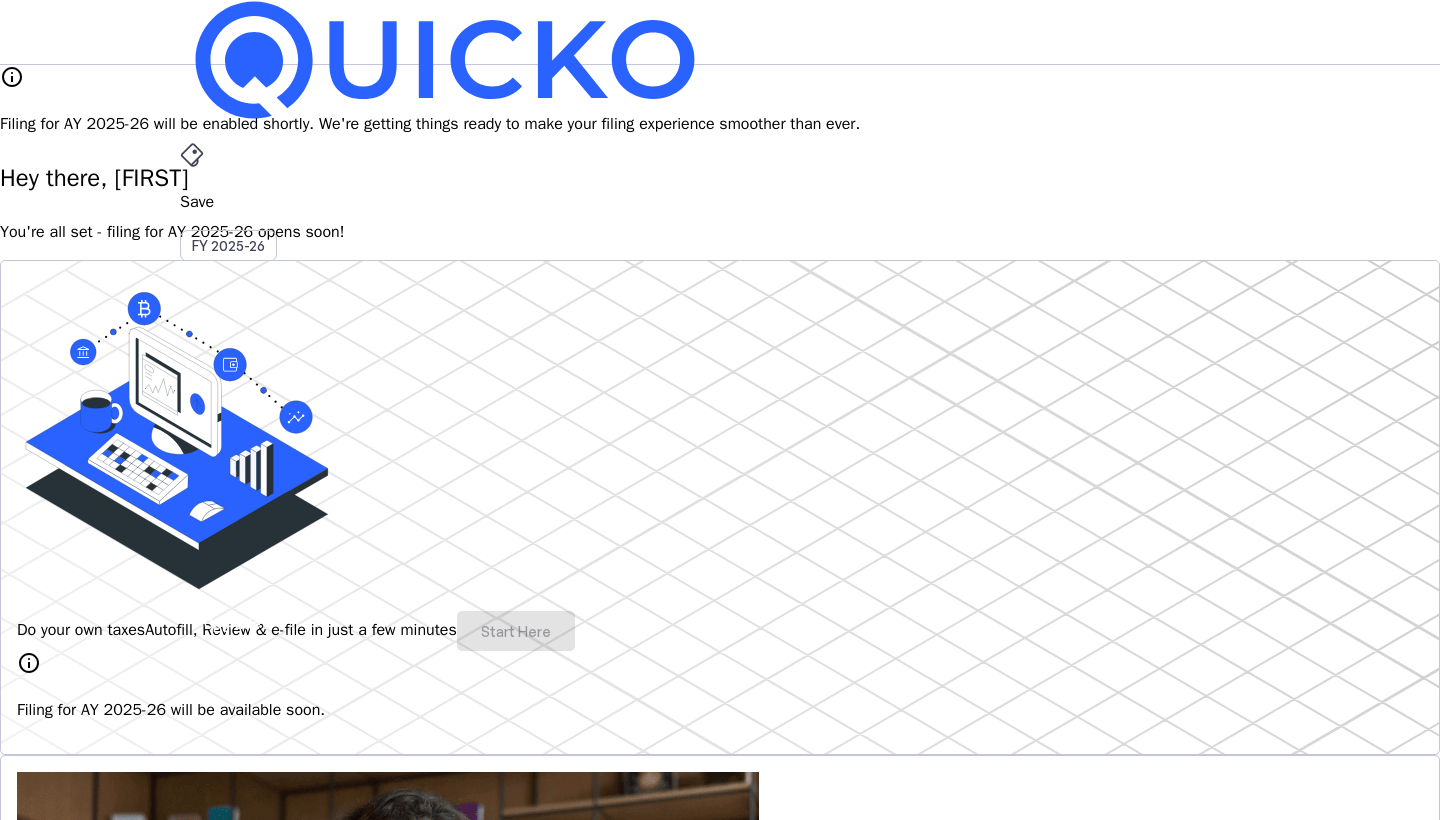 click on "Pay" at bounding box center [720, 202] 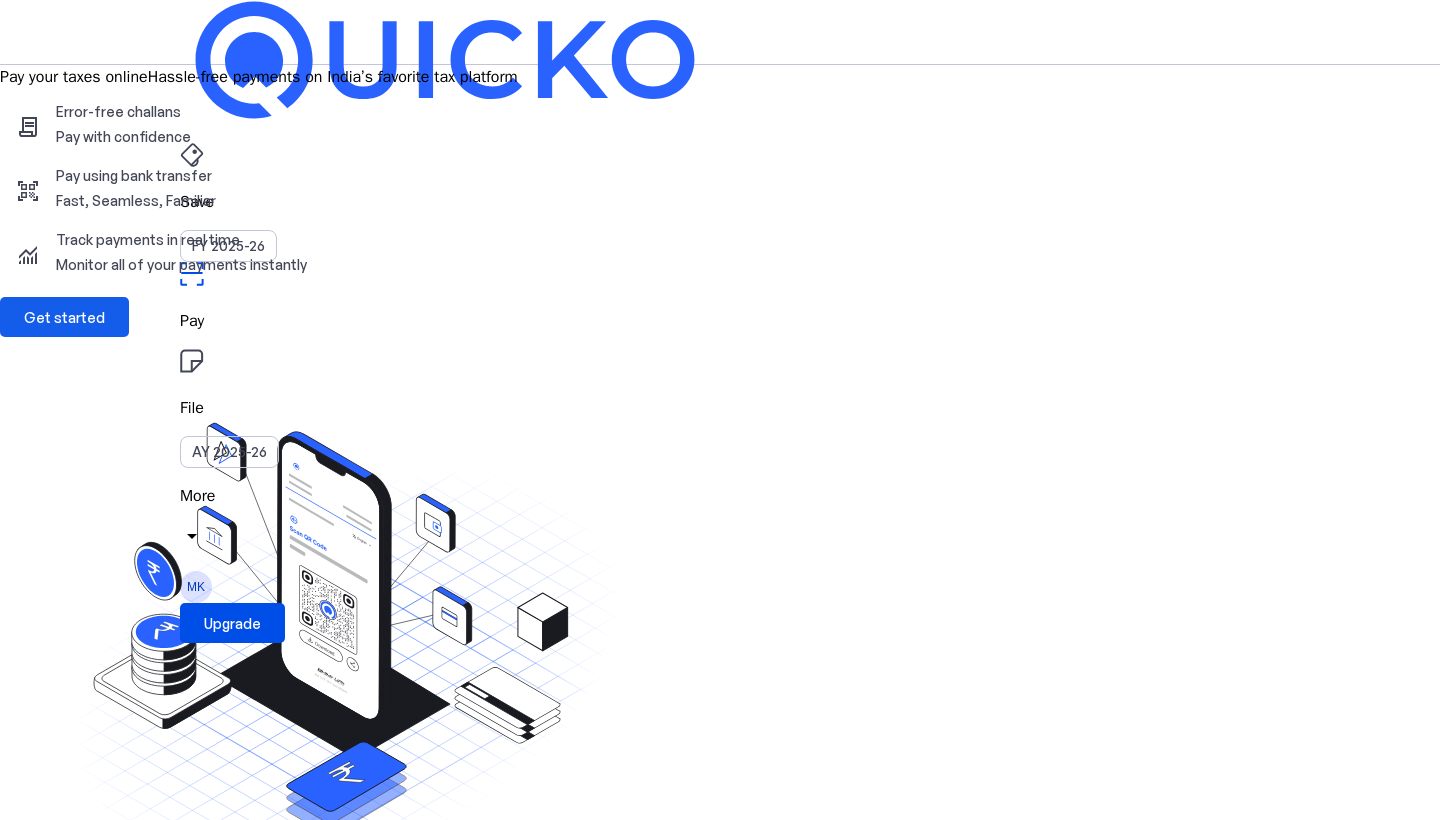 click on "Get started" at bounding box center [64, 317] 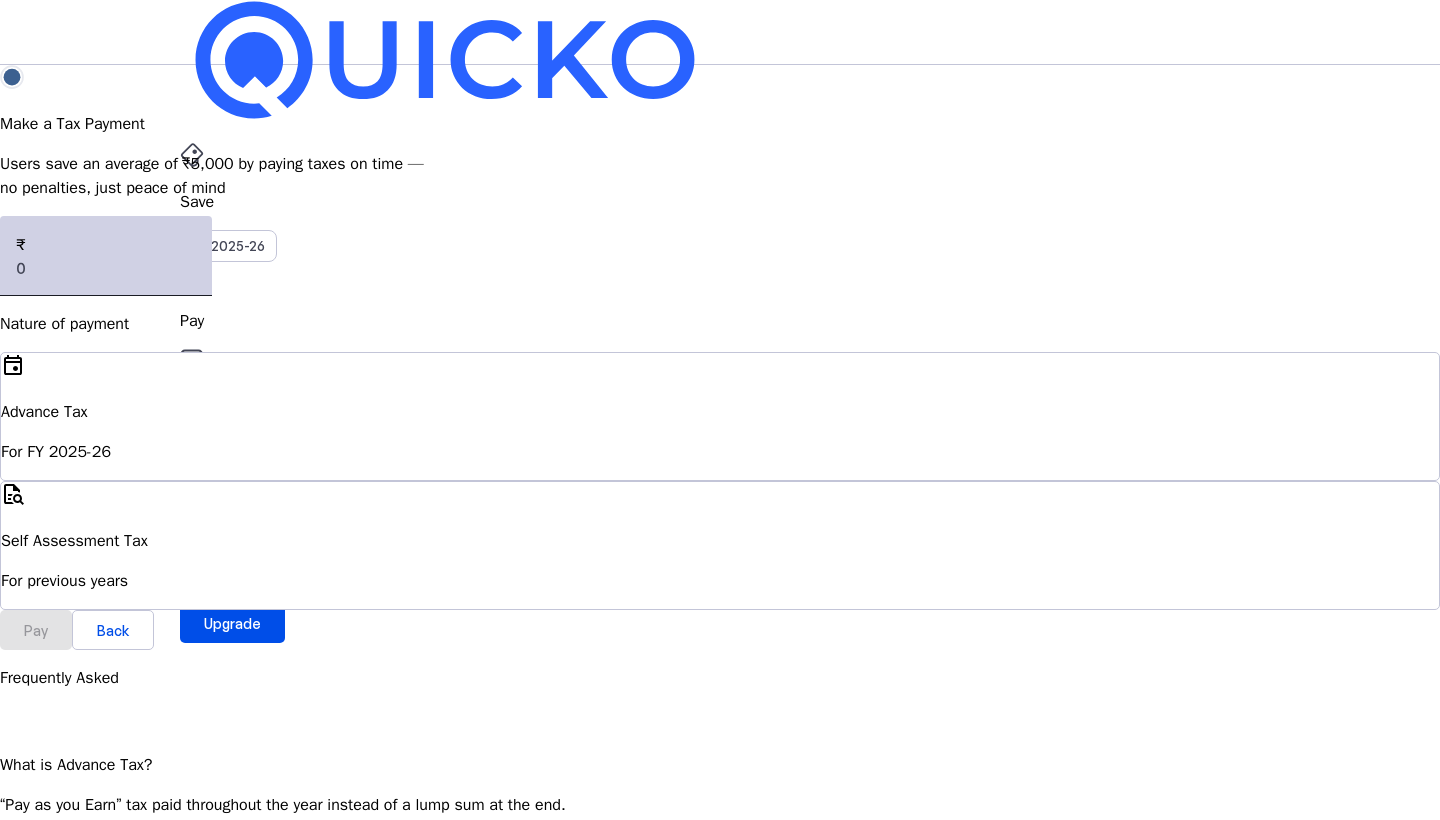 click at bounding box center [106, 268] 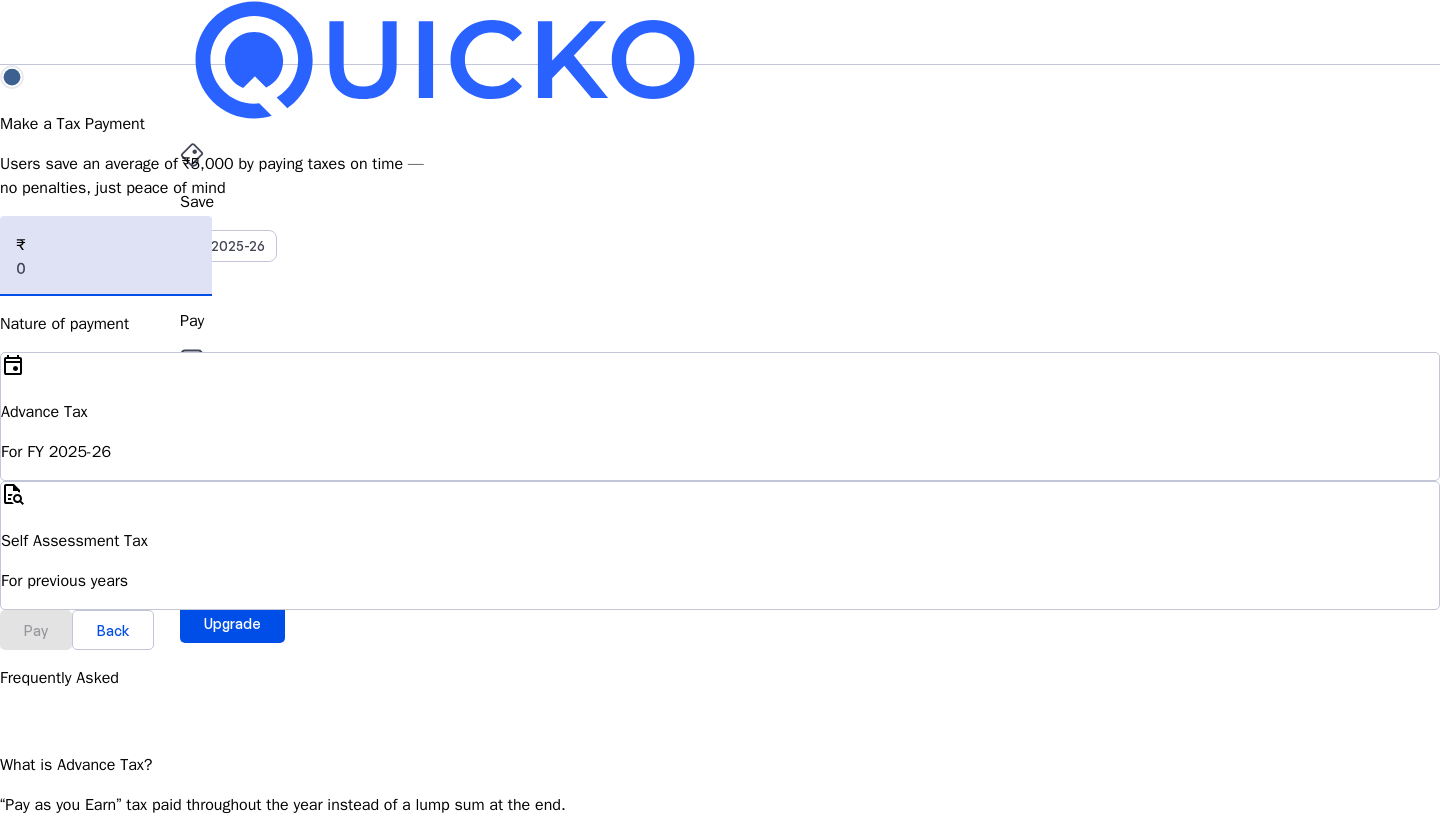 click on "Advance Tax For FY 2025-26" at bounding box center (720, 432) 